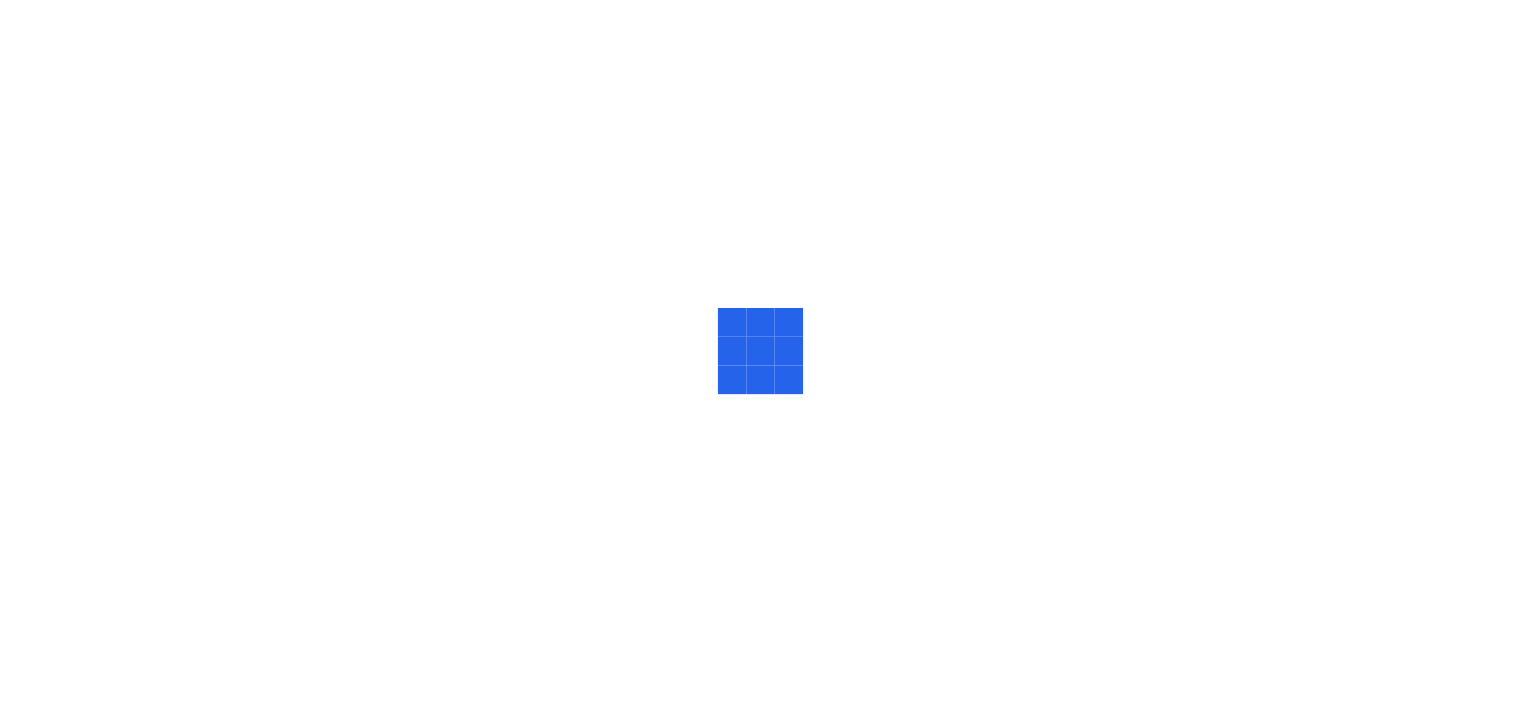 scroll, scrollTop: 0, scrollLeft: 0, axis: both 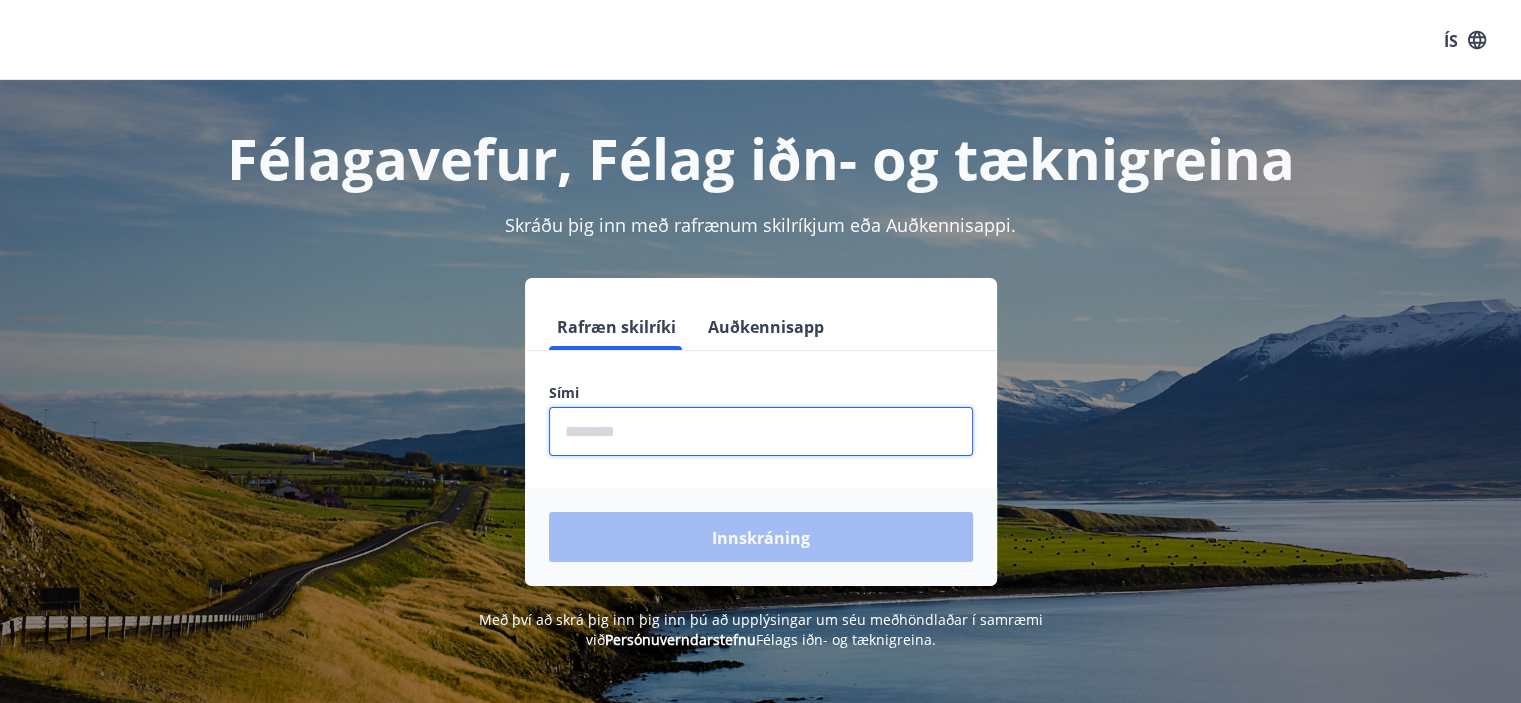 click at bounding box center (761, 431) 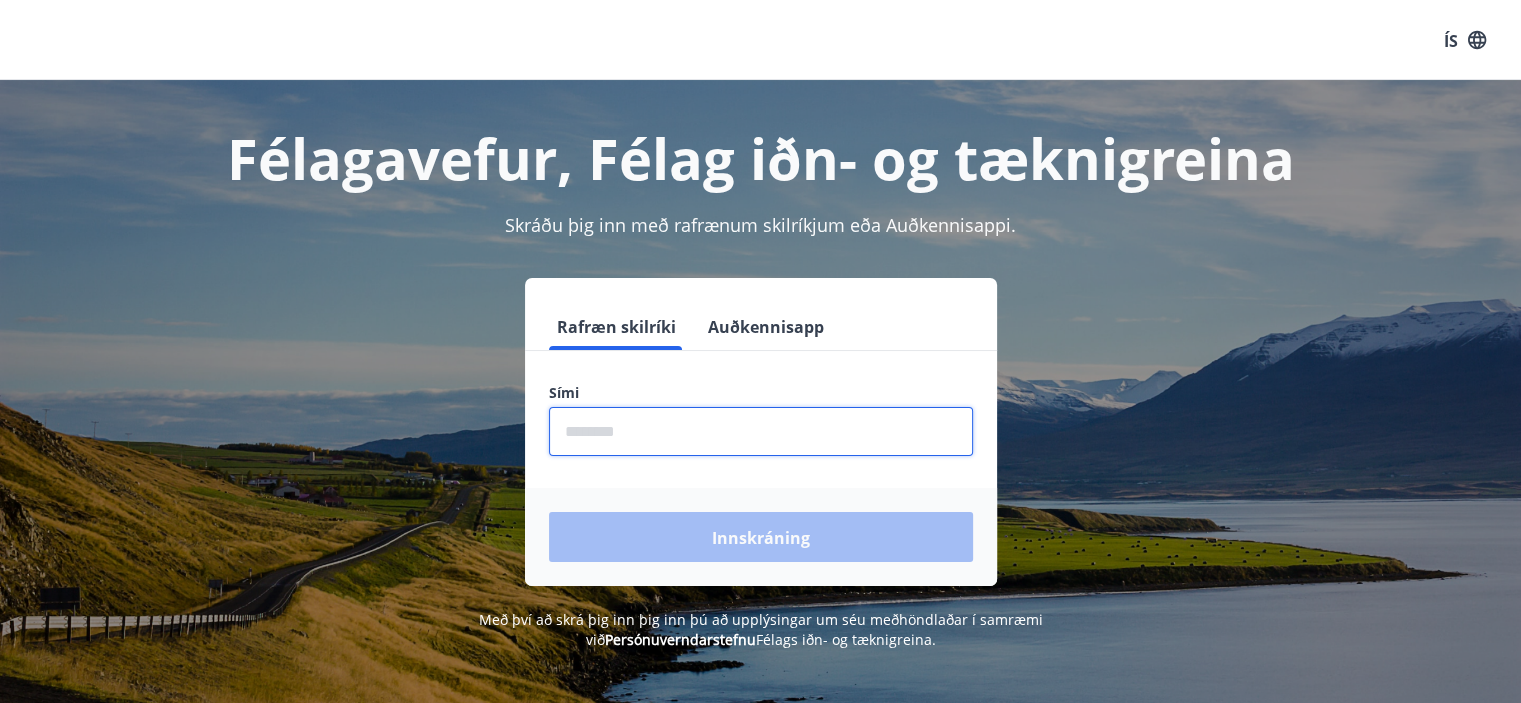 type on "********" 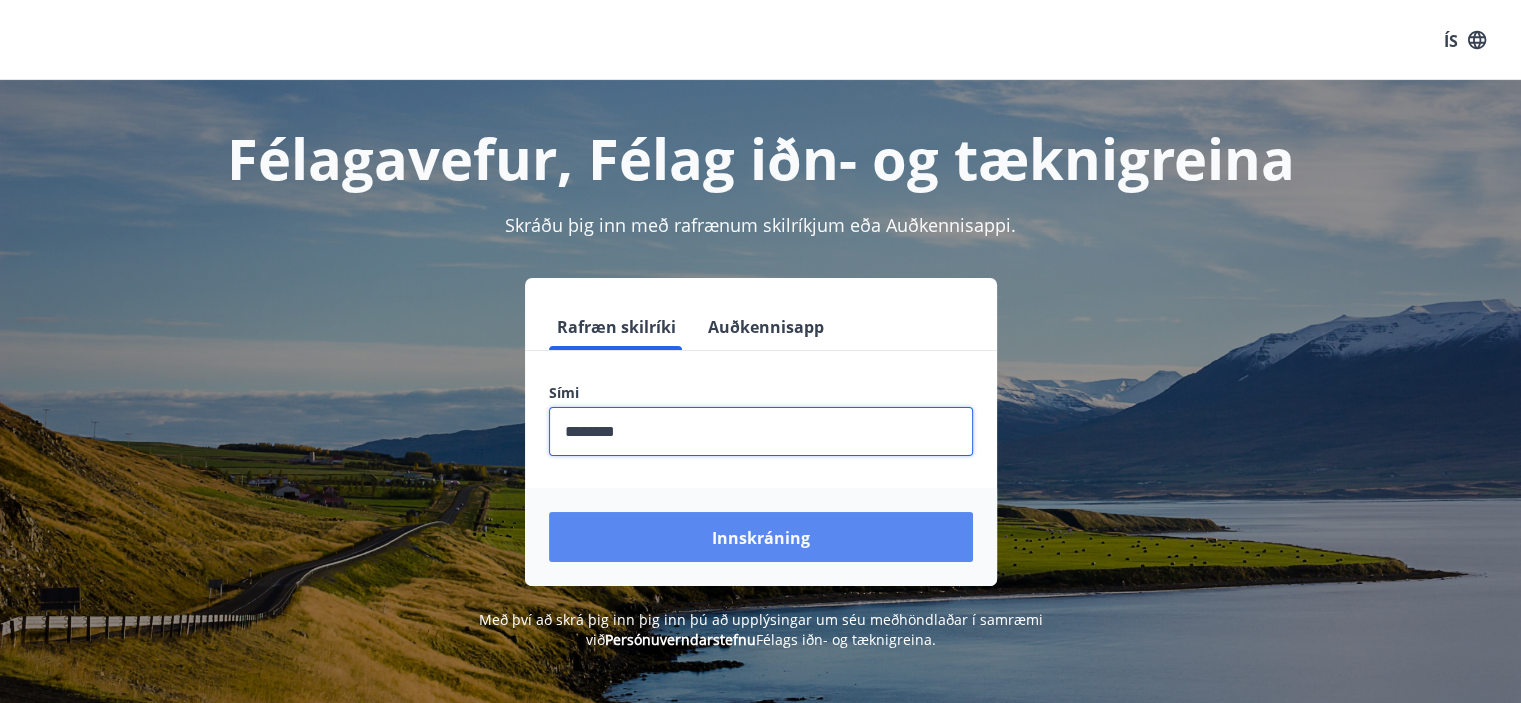 click on "Innskráning" at bounding box center (761, 538) 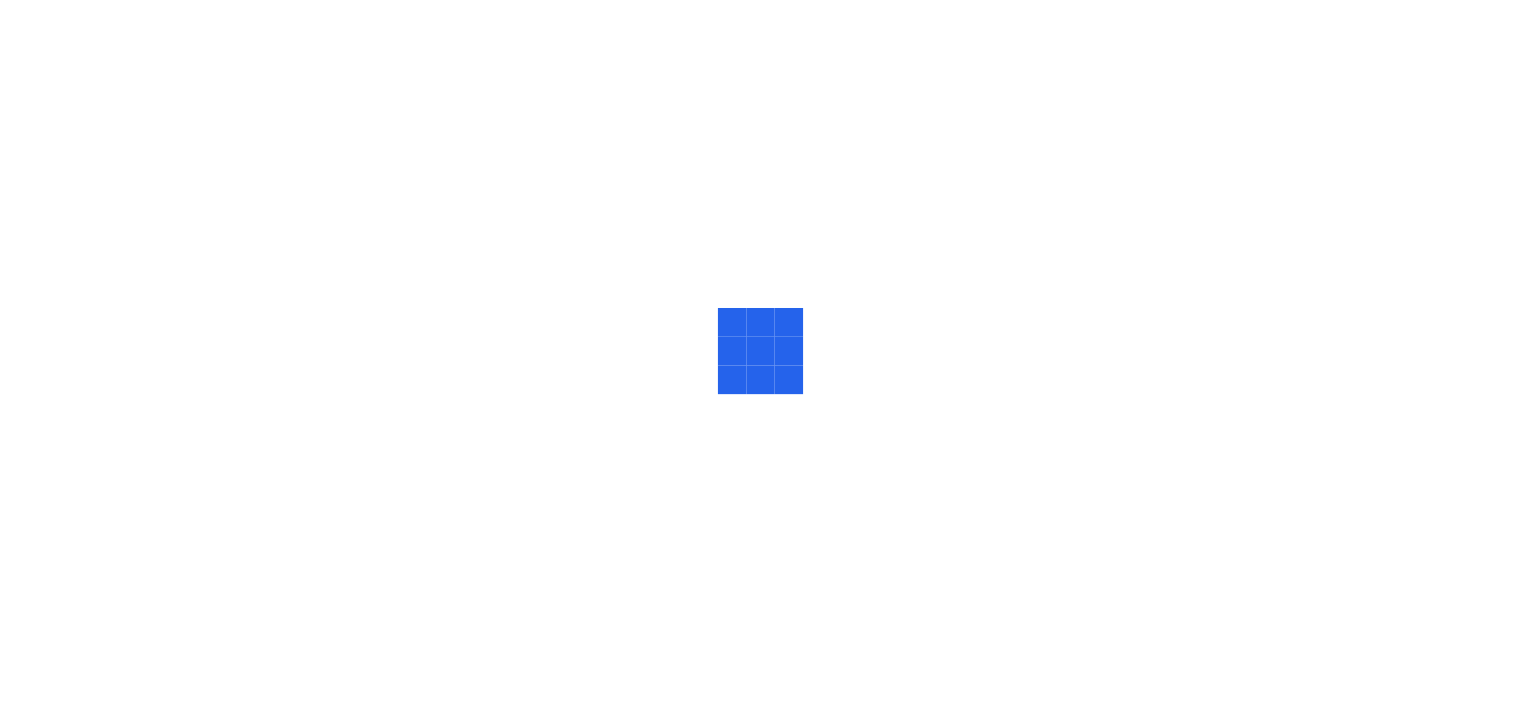 scroll, scrollTop: 0, scrollLeft: 0, axis: both 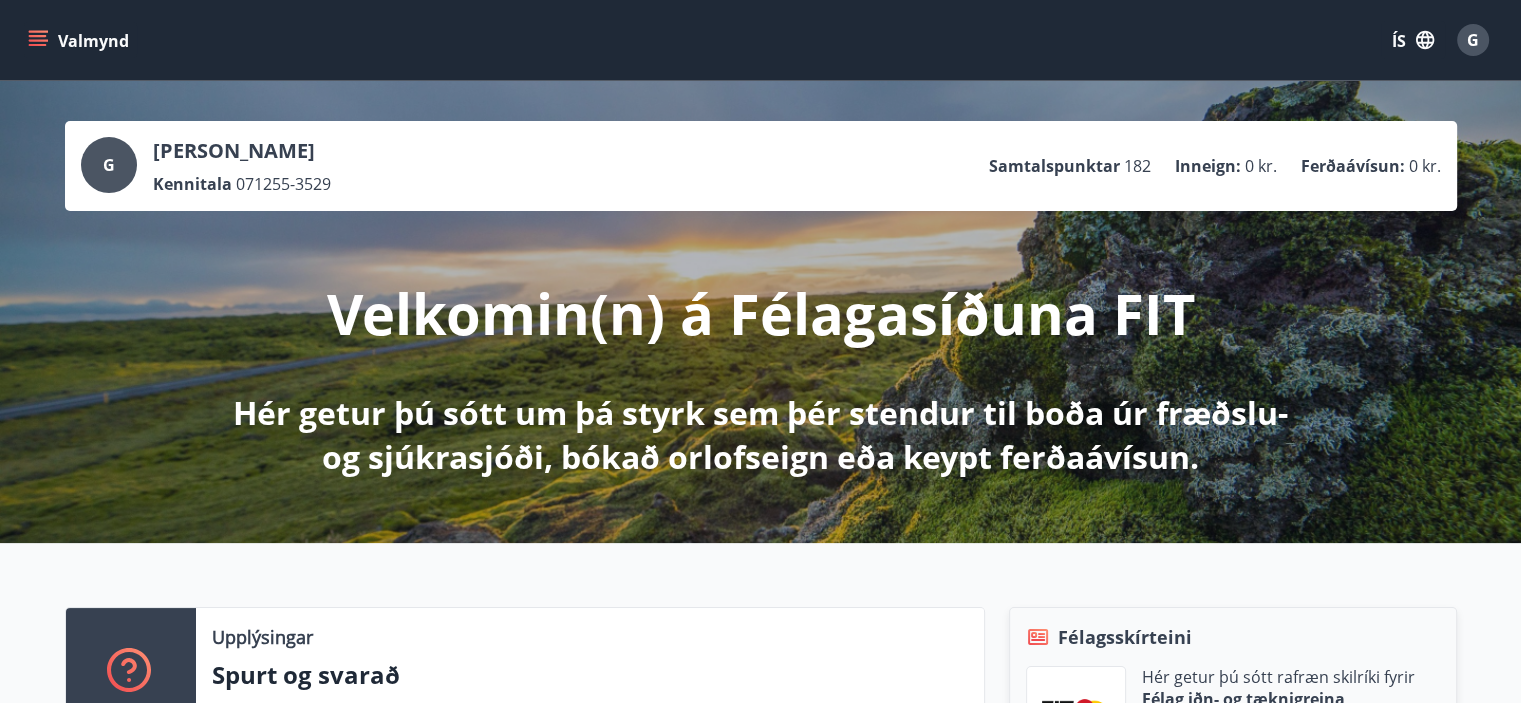 click on "Valmynd" at bounding box center (93, 41) 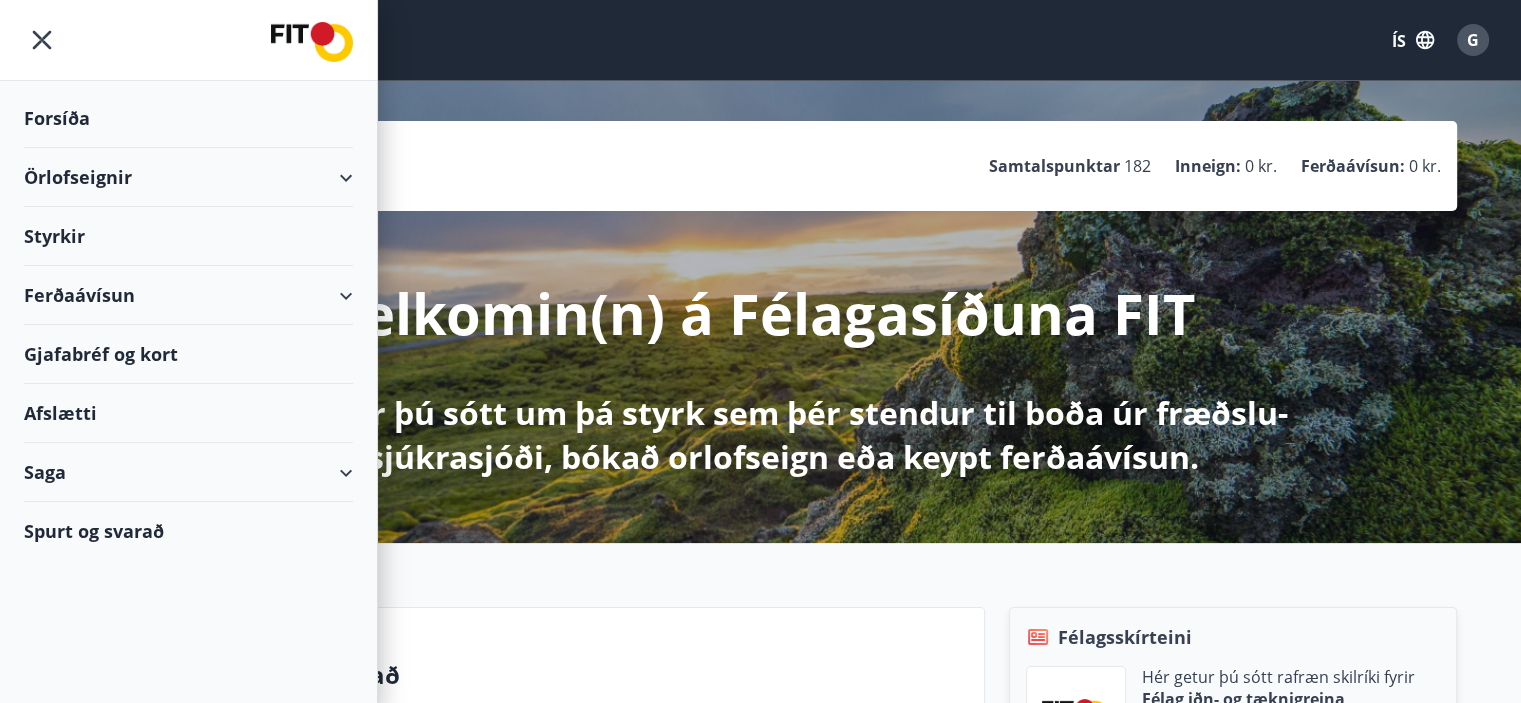 click on "Styrkir" at bounding box center [57, 118] 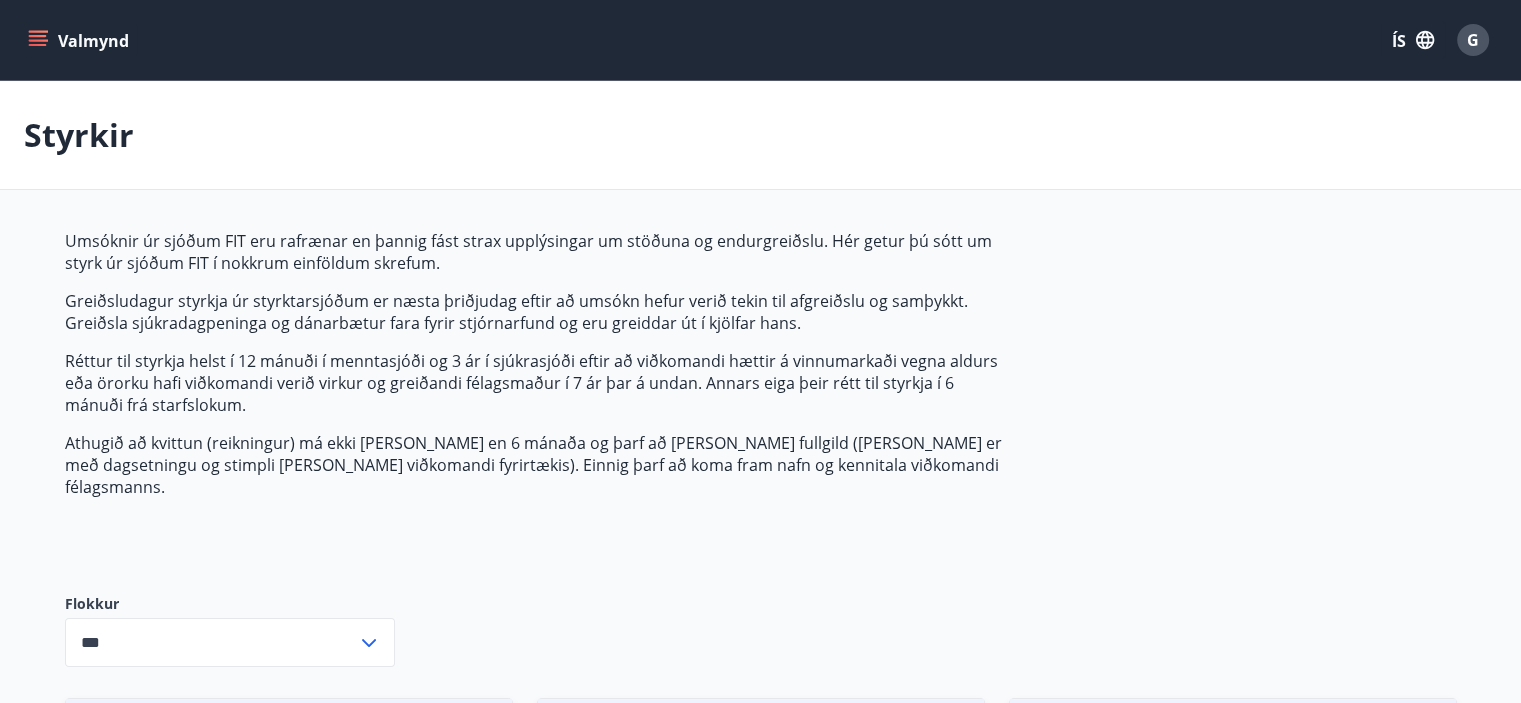 type on "***" 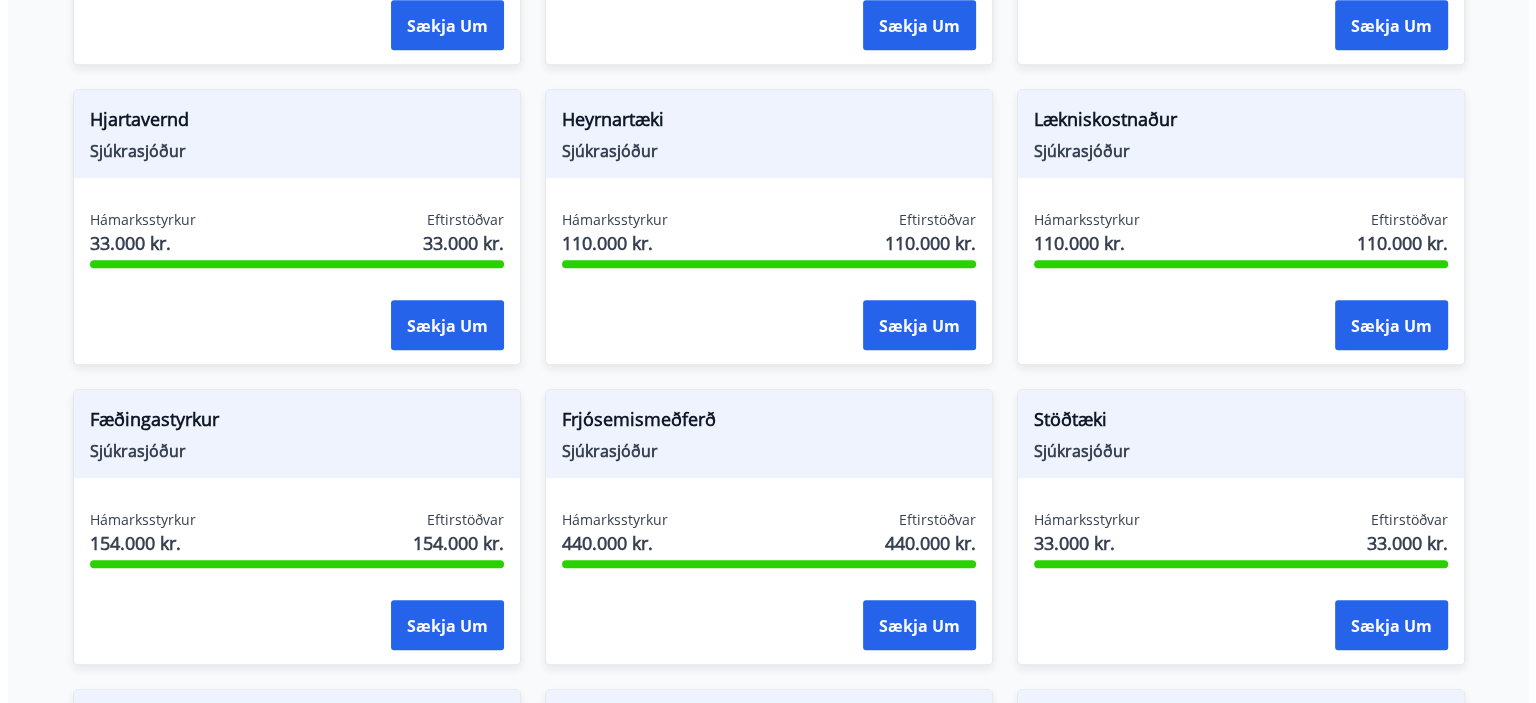 scroll, scrollTop: 1200, scrollLeft: 0, axis: vertical 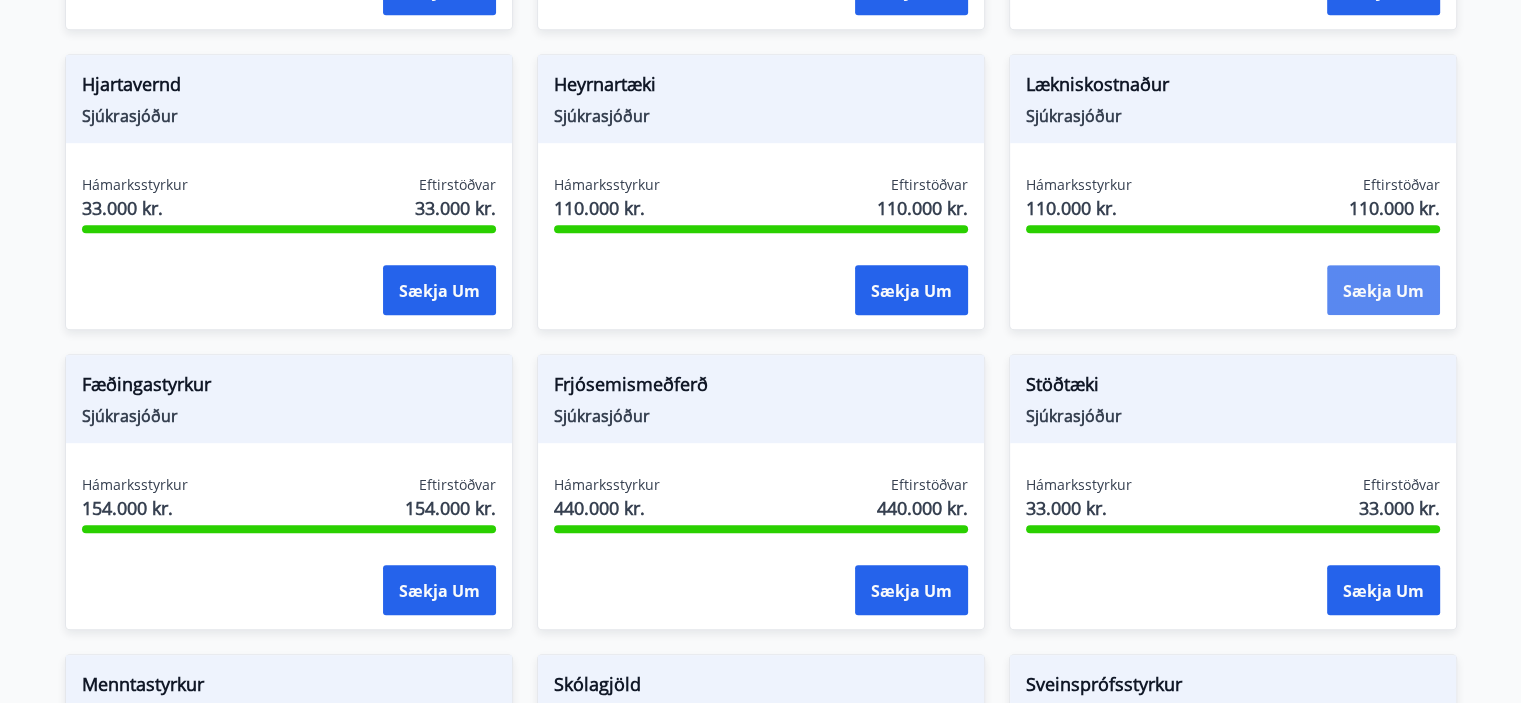 click on "Sækja um" at bounding box center [1383, 291] 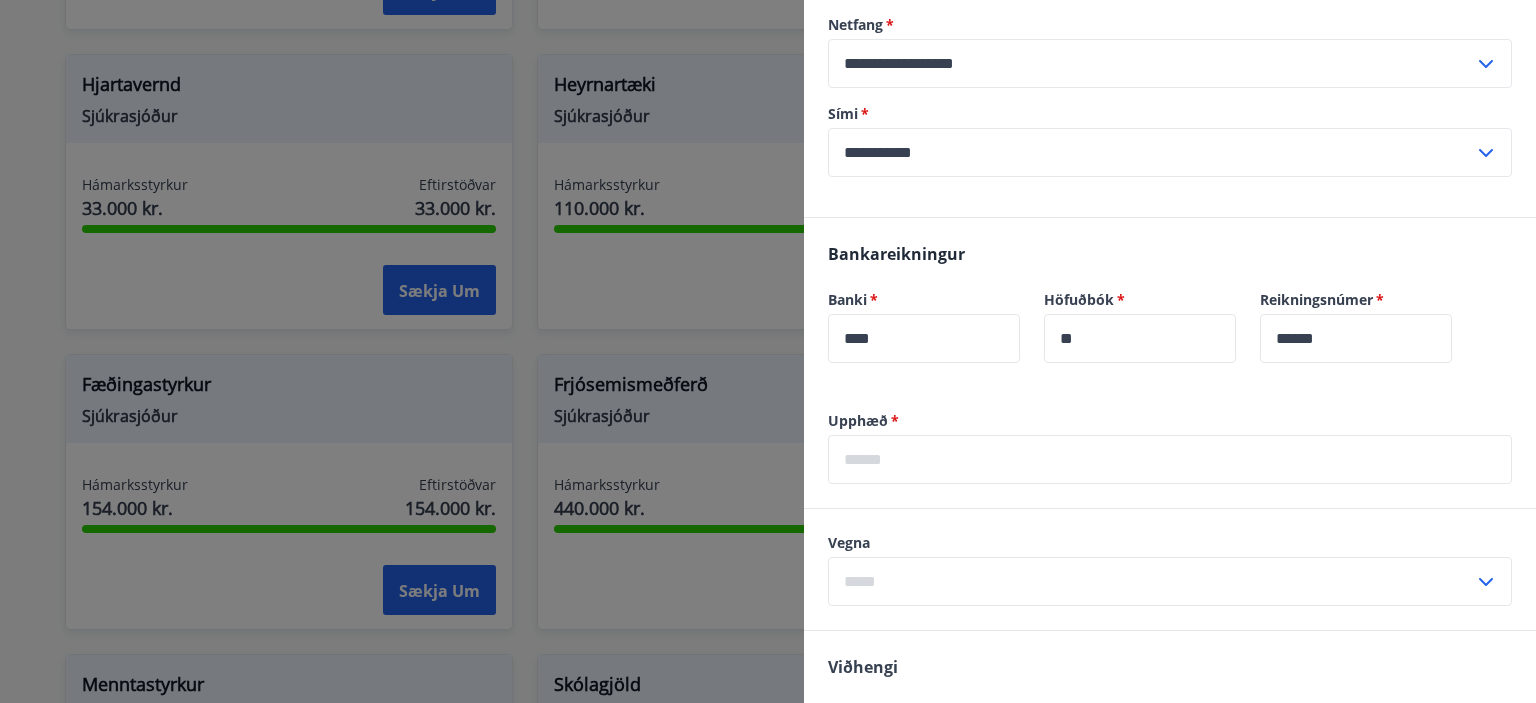 scroll, scrollTop: 800, scrollLeft: 0, axis: vertical 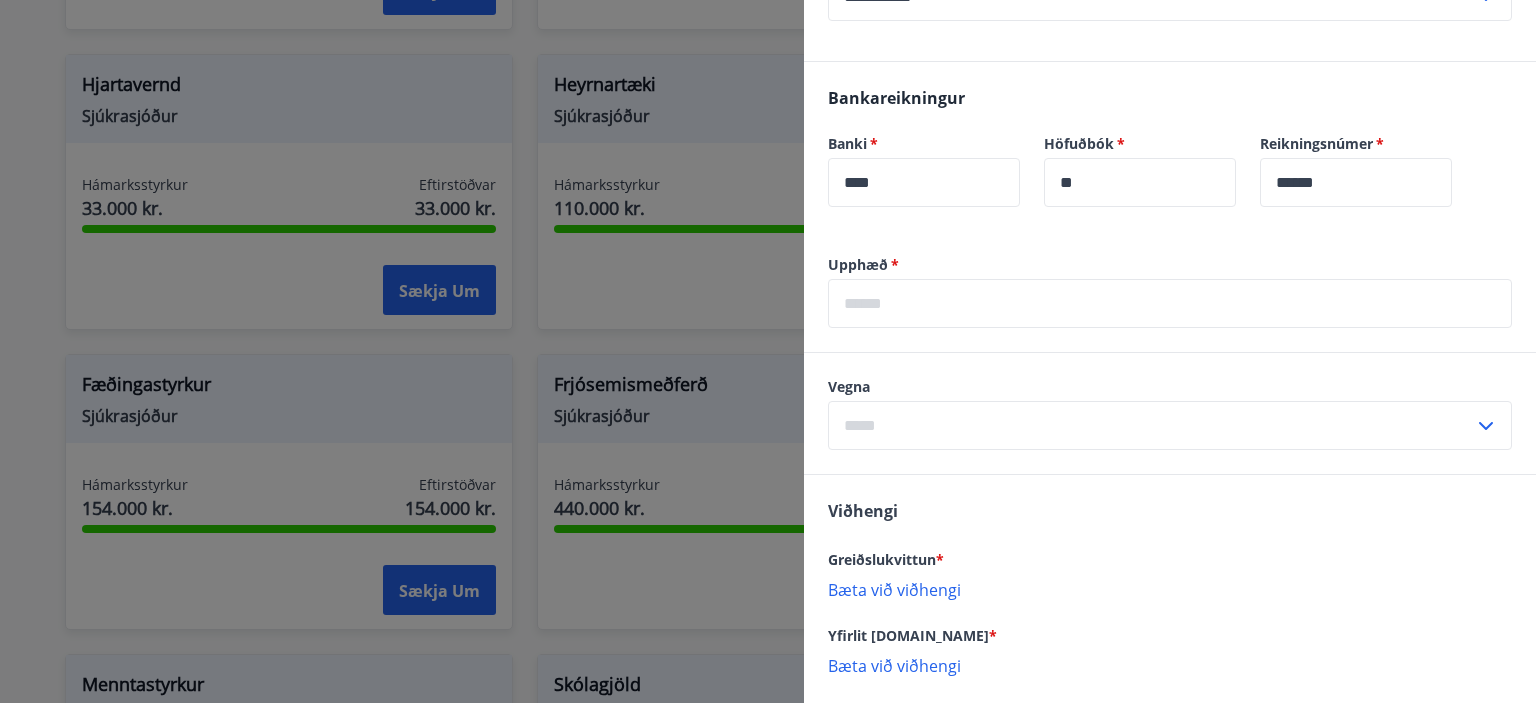 click at bounding box center [1170, 303] 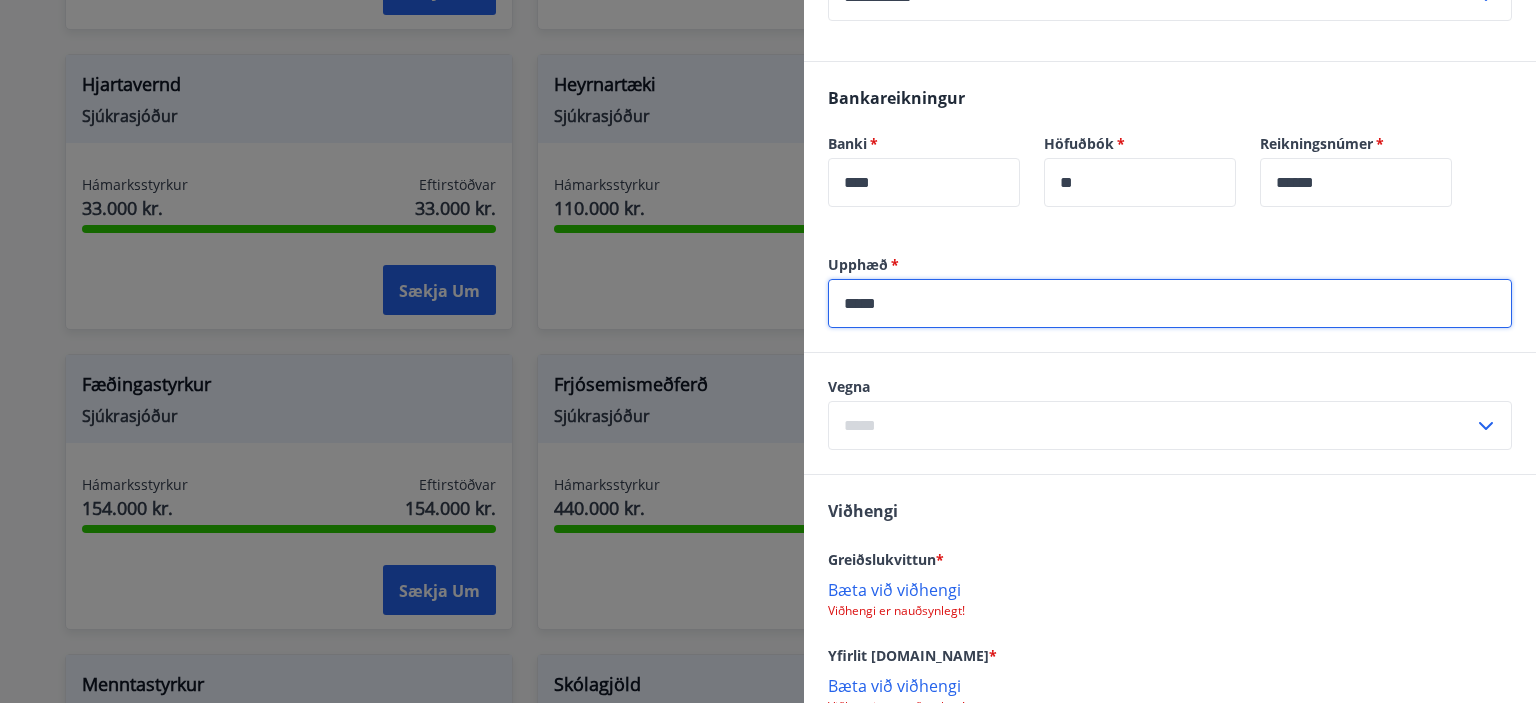 type on "*****" 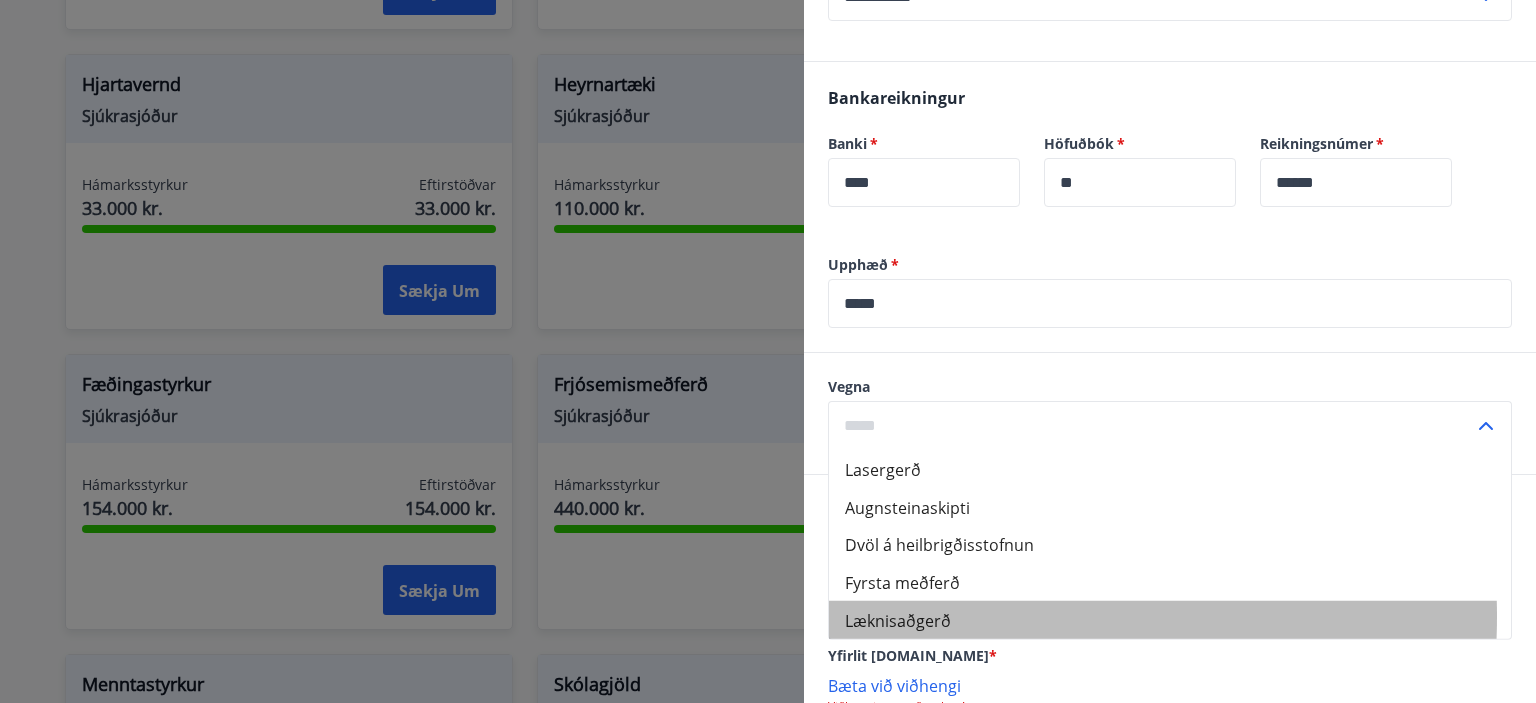 click on "Læknisaðgerð" at bounding box center (898, 620) 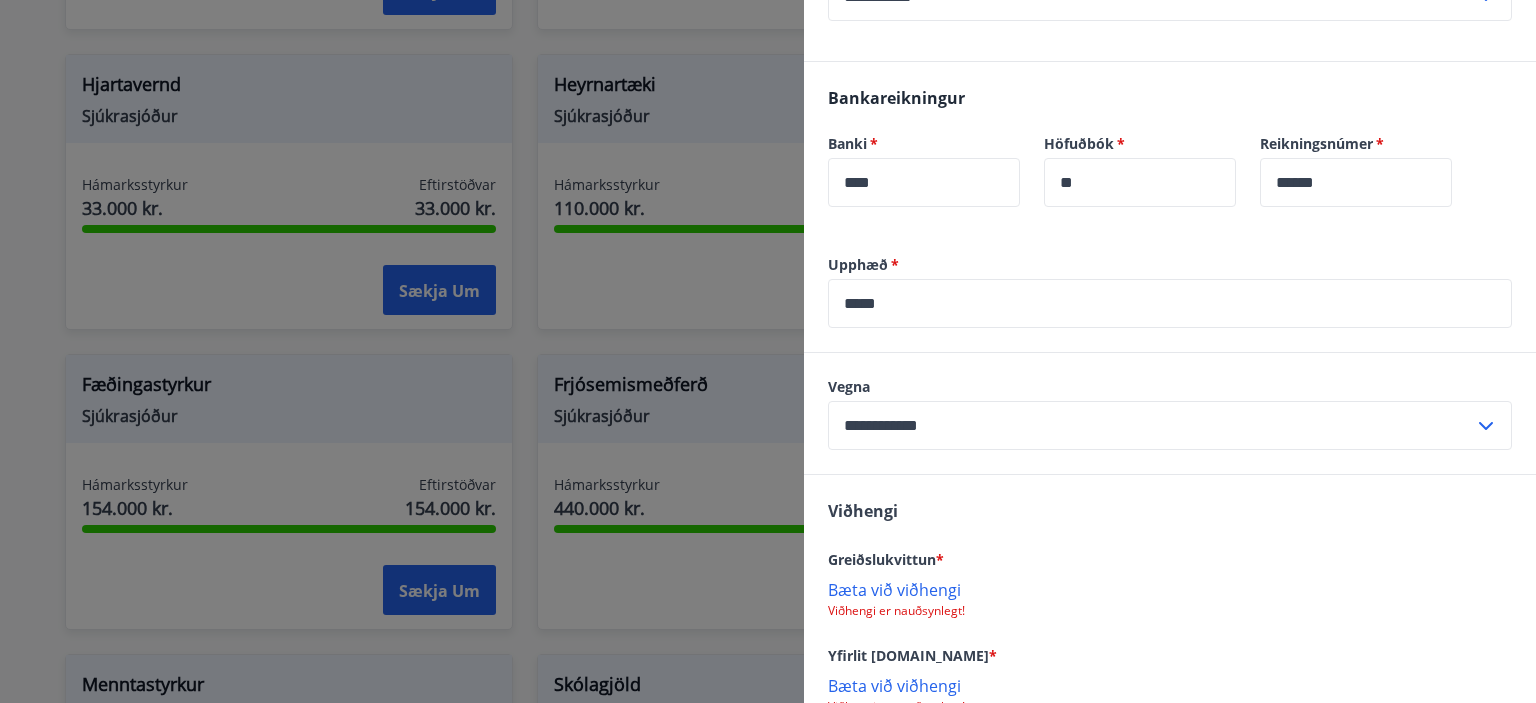 scroll, scrollTop: 1000, scrollLeft: 0, axis: vertical 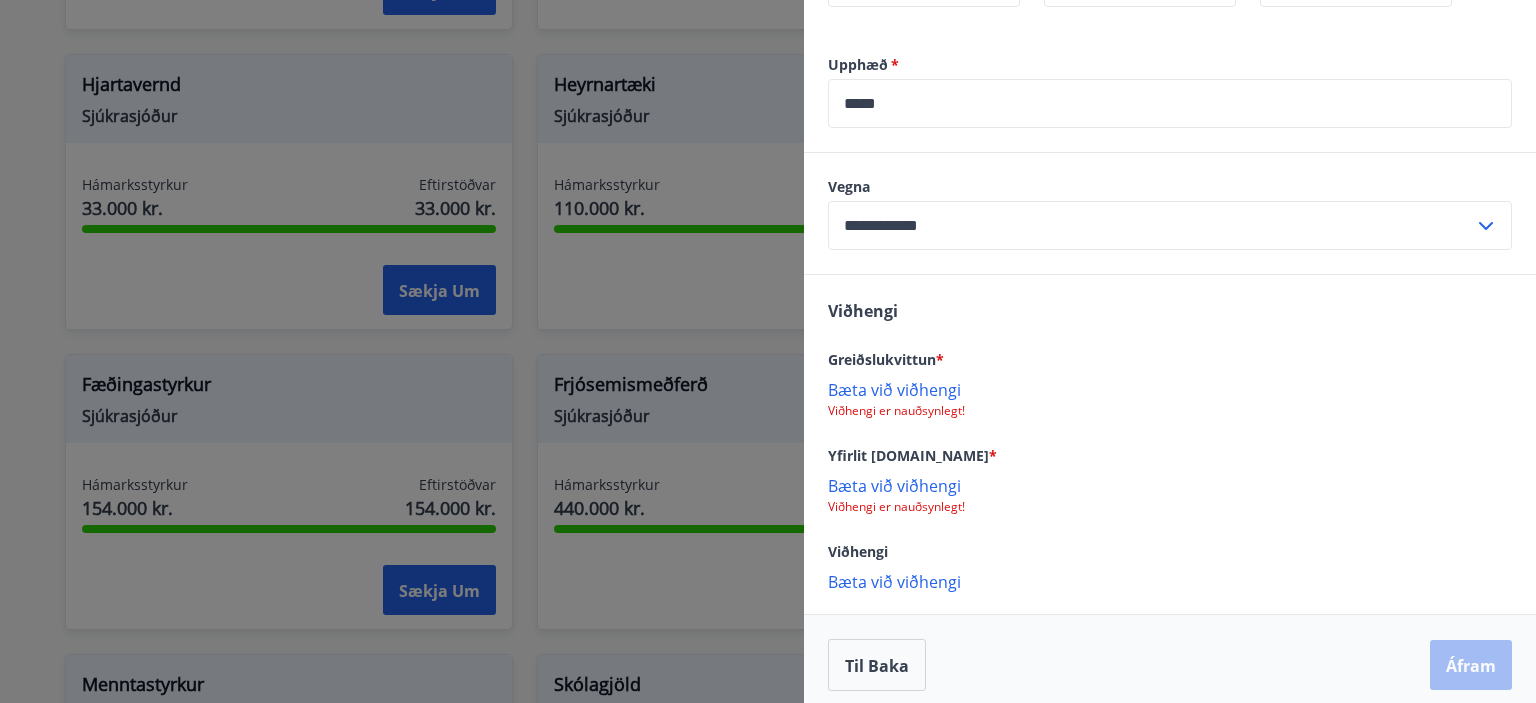 click on "Viðhengi er nauðsynlegt!" at bounding box center [1170, 507] 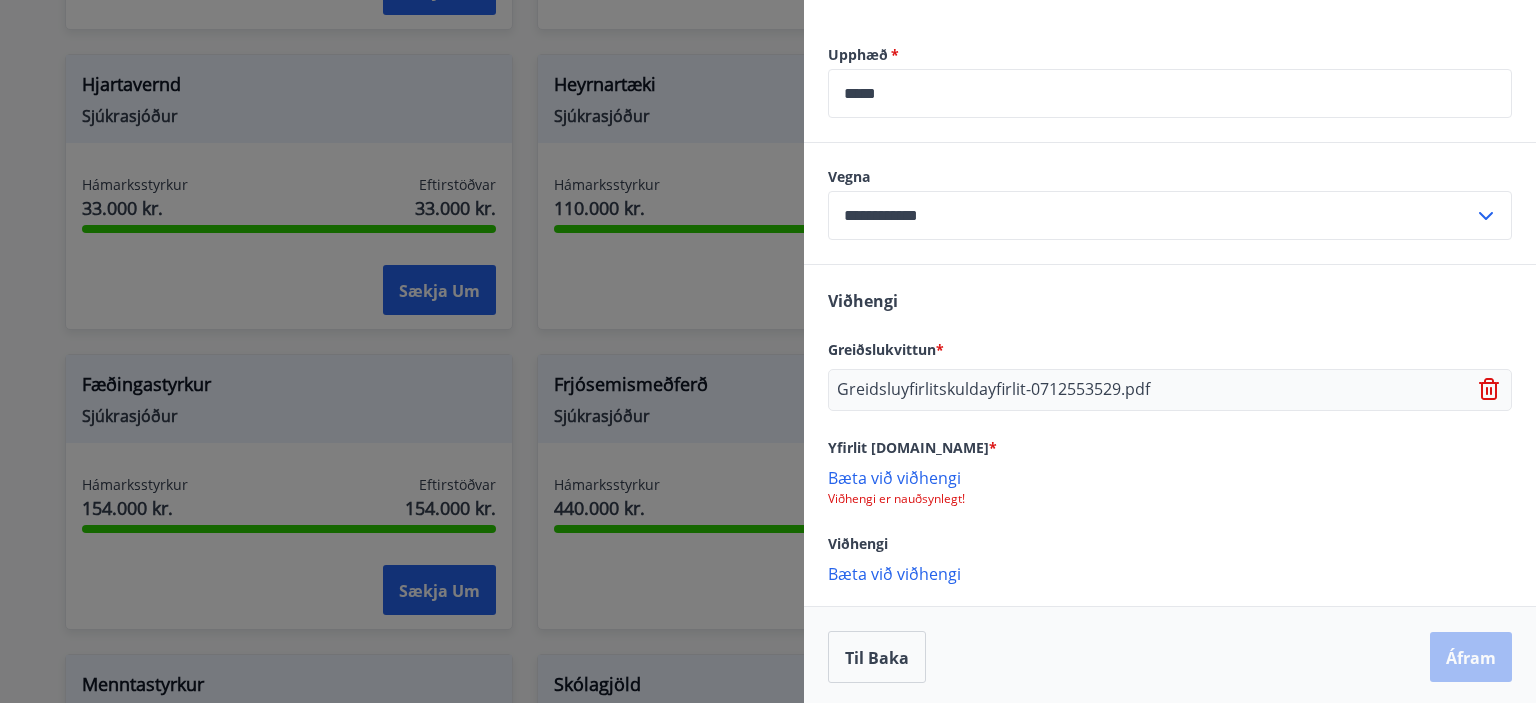 scroll, scrollTop: 1012, scrollLeft: 0, axis: vertical 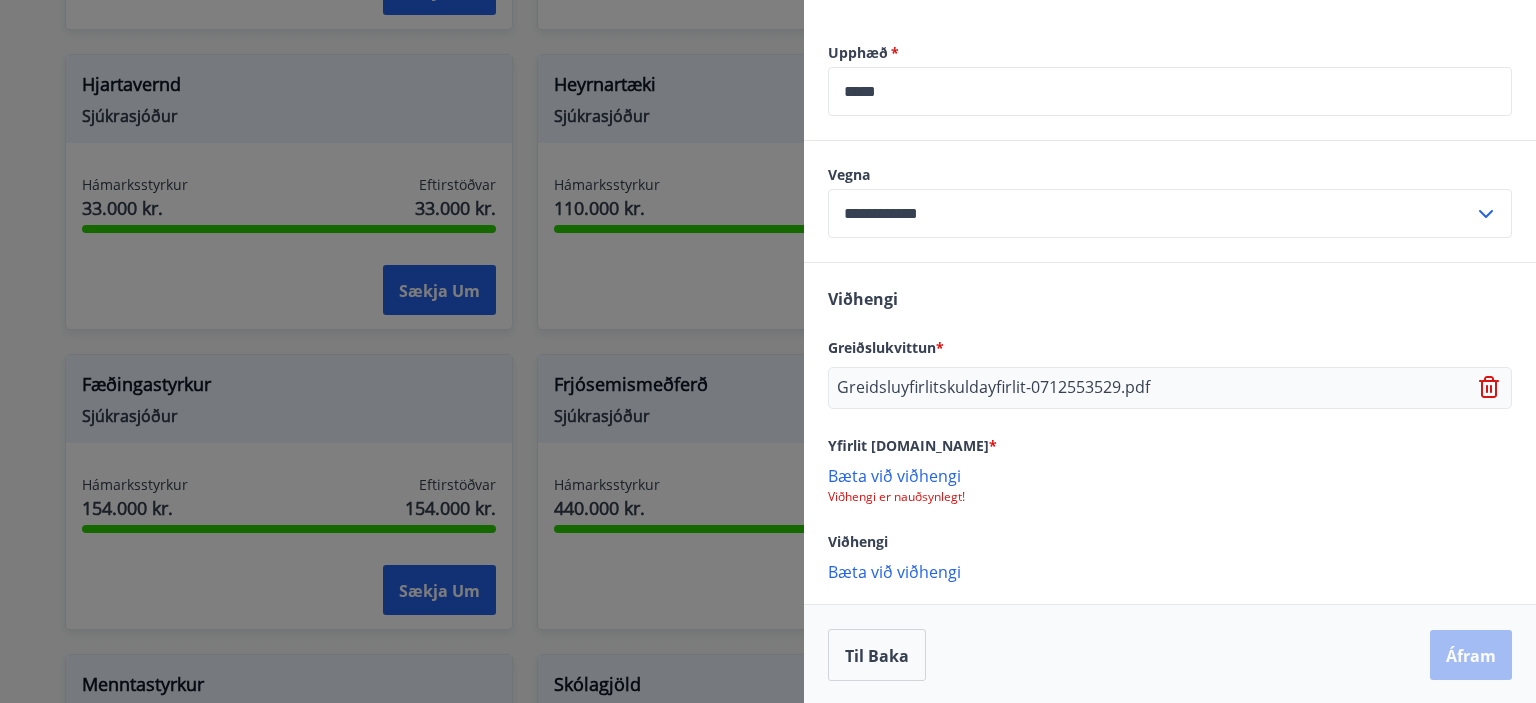 click on "Til baka Áfram" at bounding box center (1170, 655) 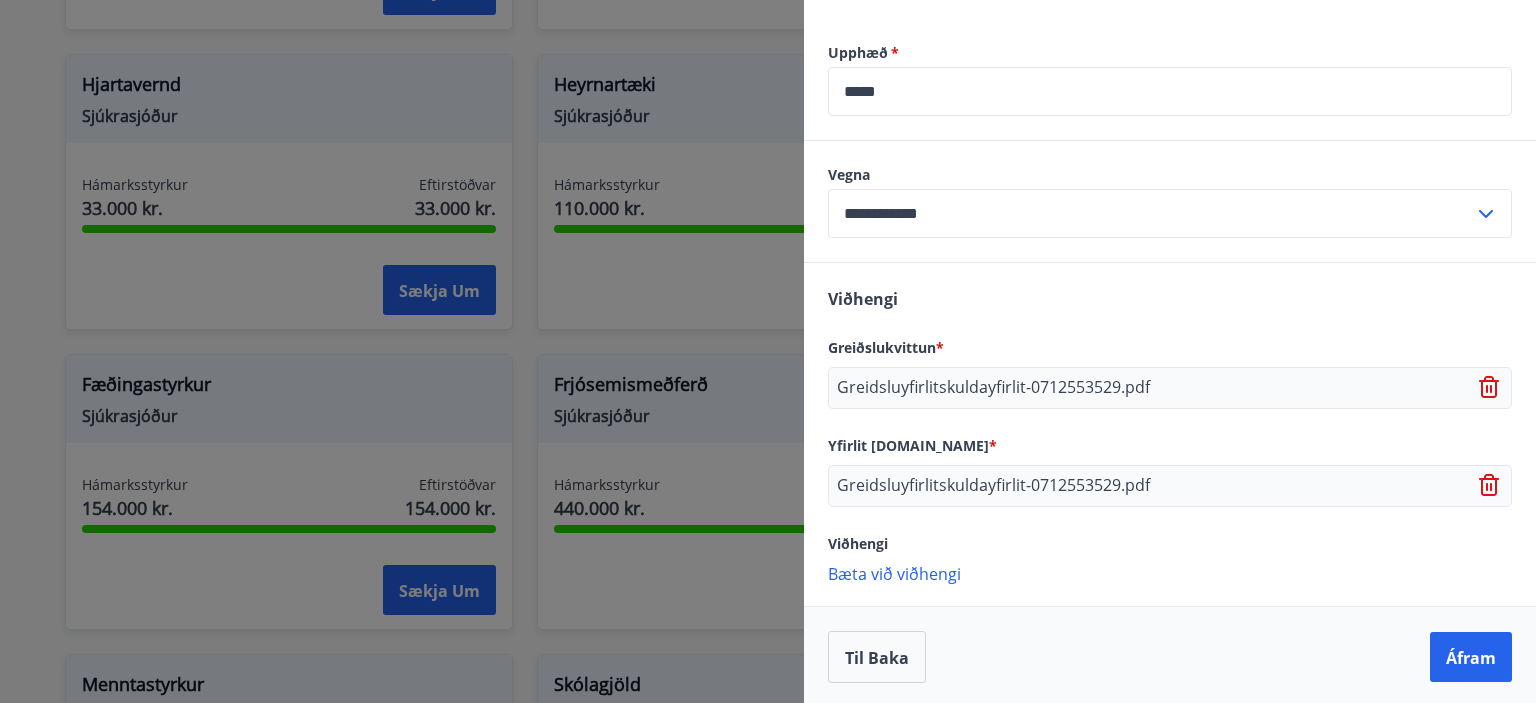 scroll, scrollTop: 1014, scrollLeft: 0, axis: vertical 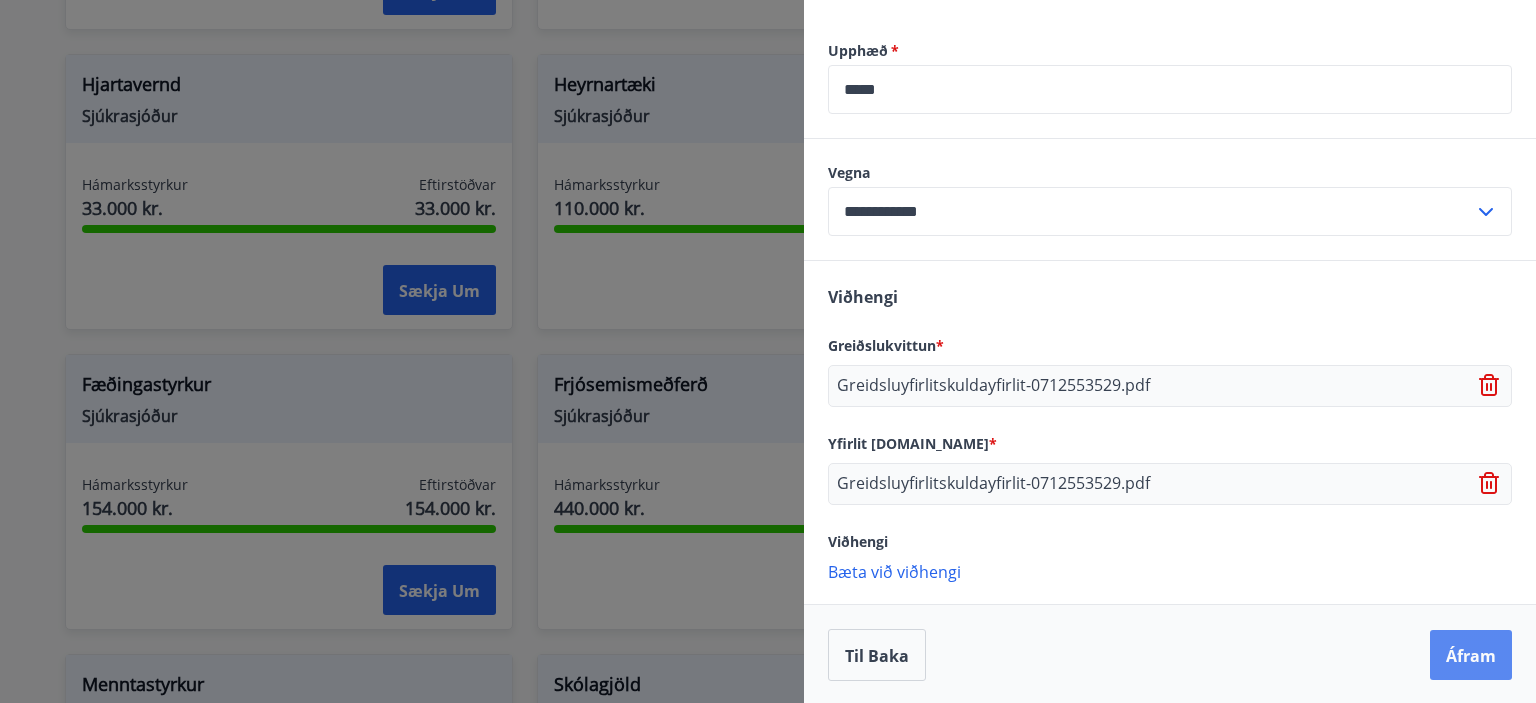 click on "Áfram" at bounding box center (1471, 656) 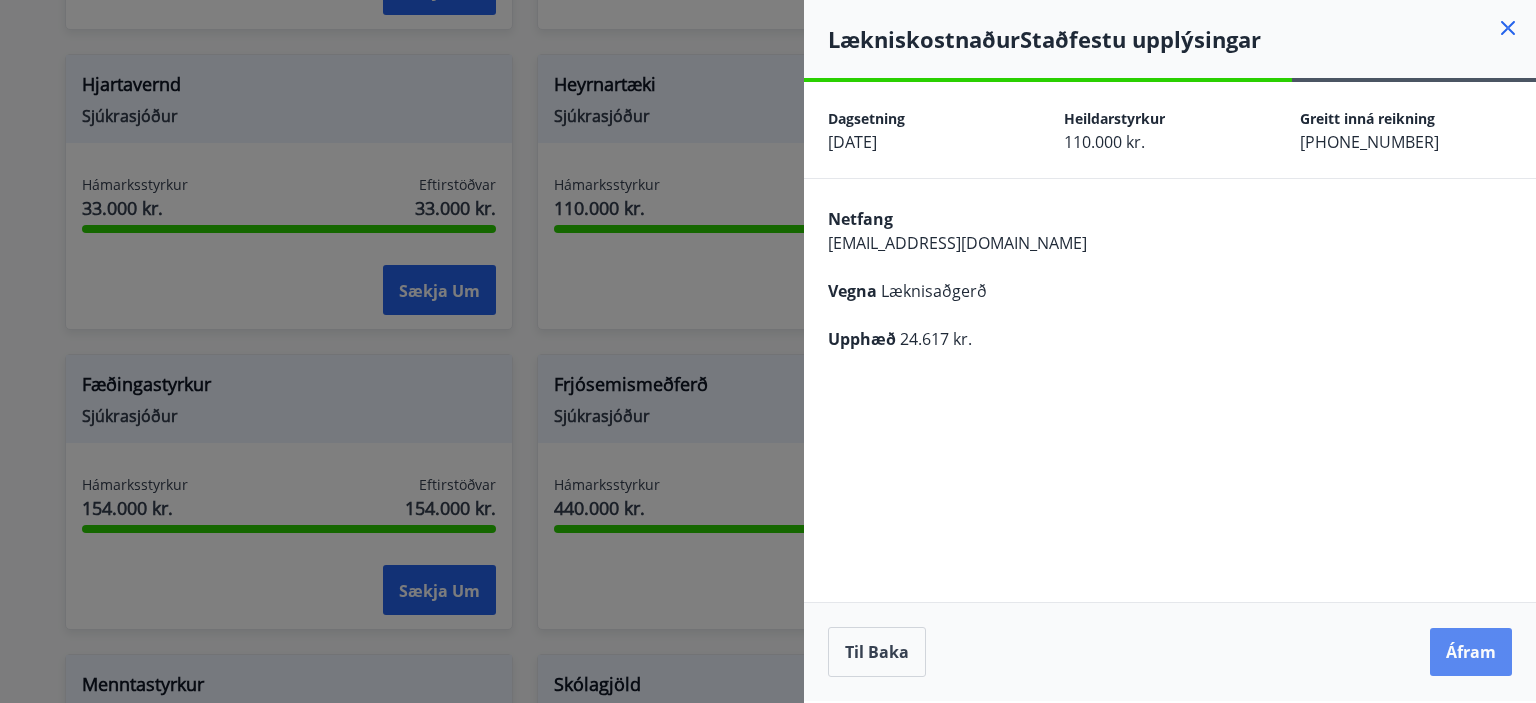 scroll, scrollTop: 0, scrollLeft: 0, axis: both 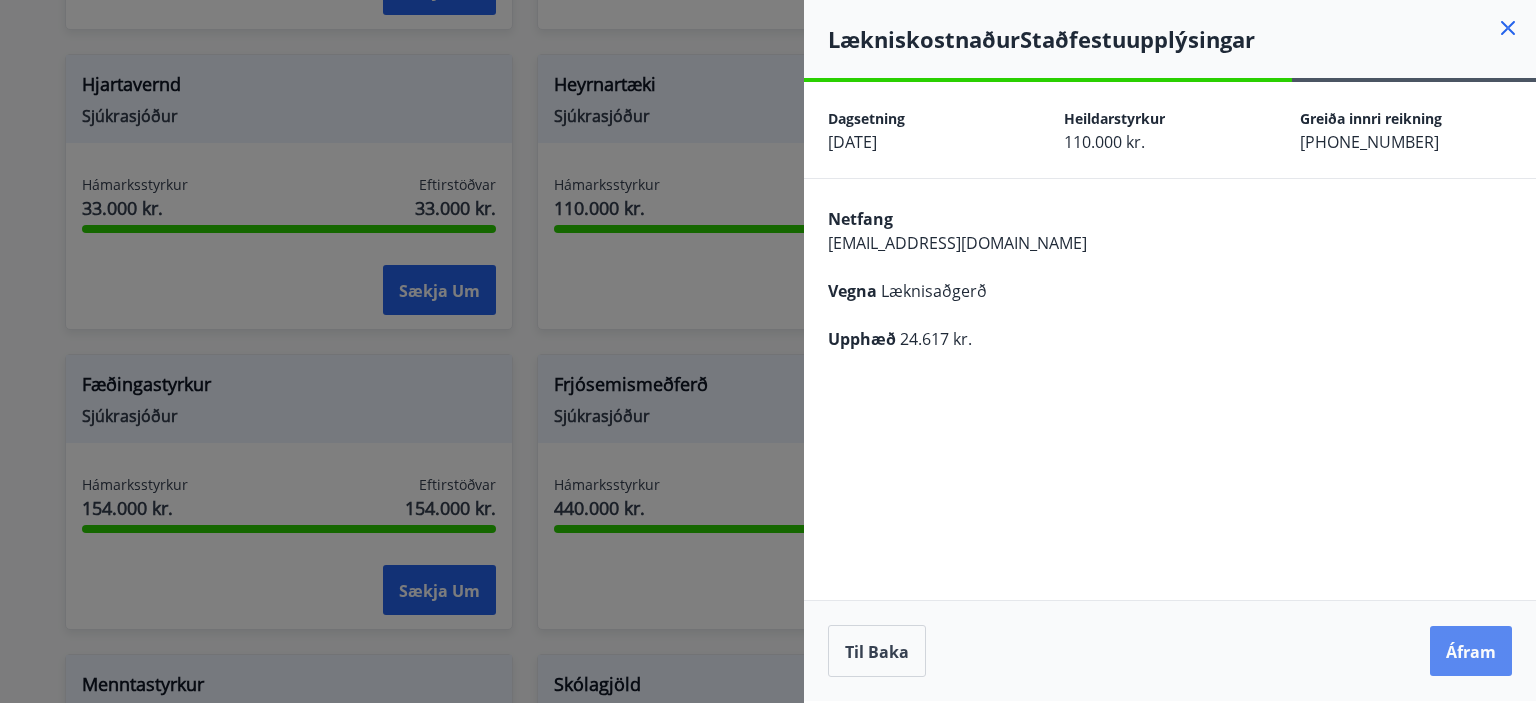 click on "Áfram" at bounding box center (1471, 652) 